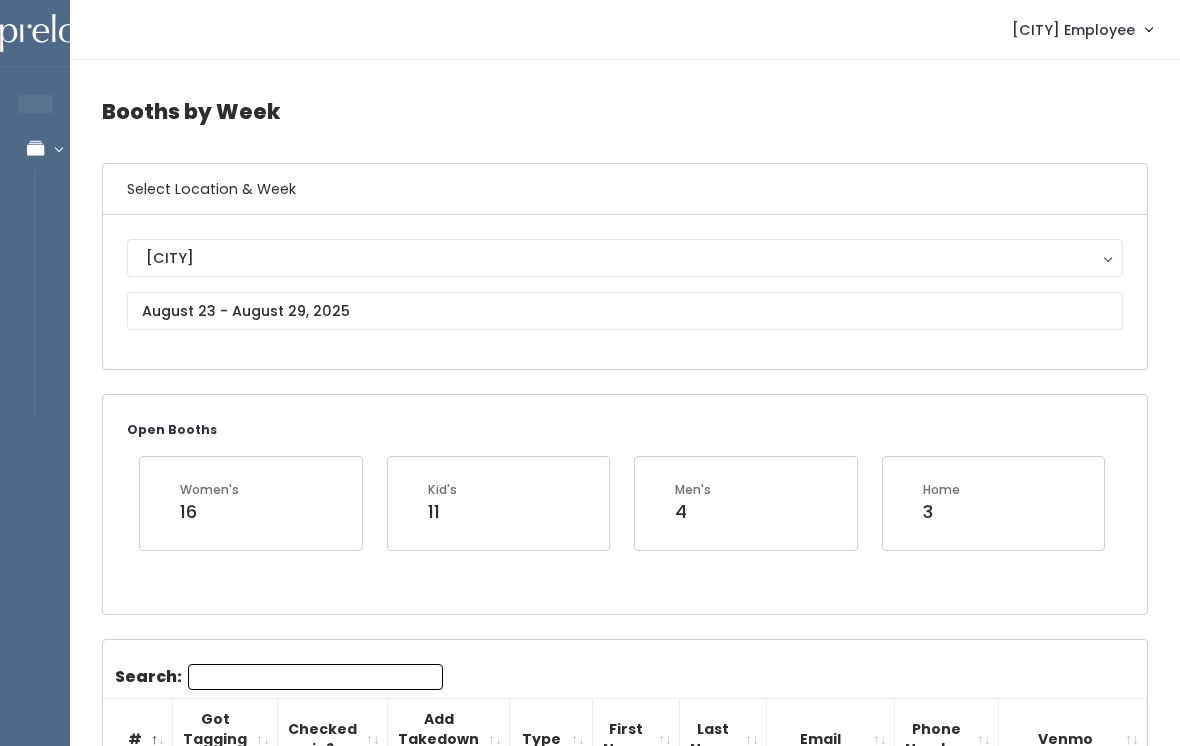 scroll, scrollTop: 0, scrollLeft: 0, axis: both 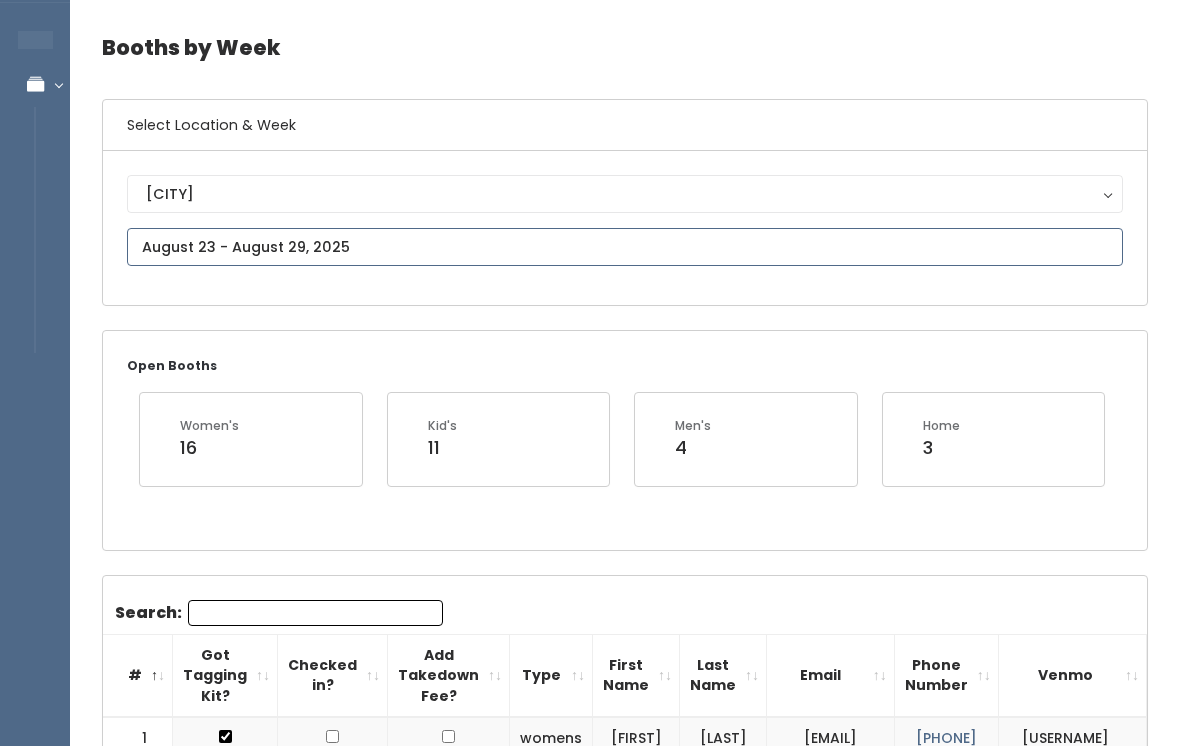 click on "EMPLOYEES
Manage Bookings
Booths by Week
All Bookings
Bookings with Booths
Booth Discounts
Seller Check-in
Rexburg Employee
Admin Home
My bookings
Account settings" at bounding box center (590, 1587) 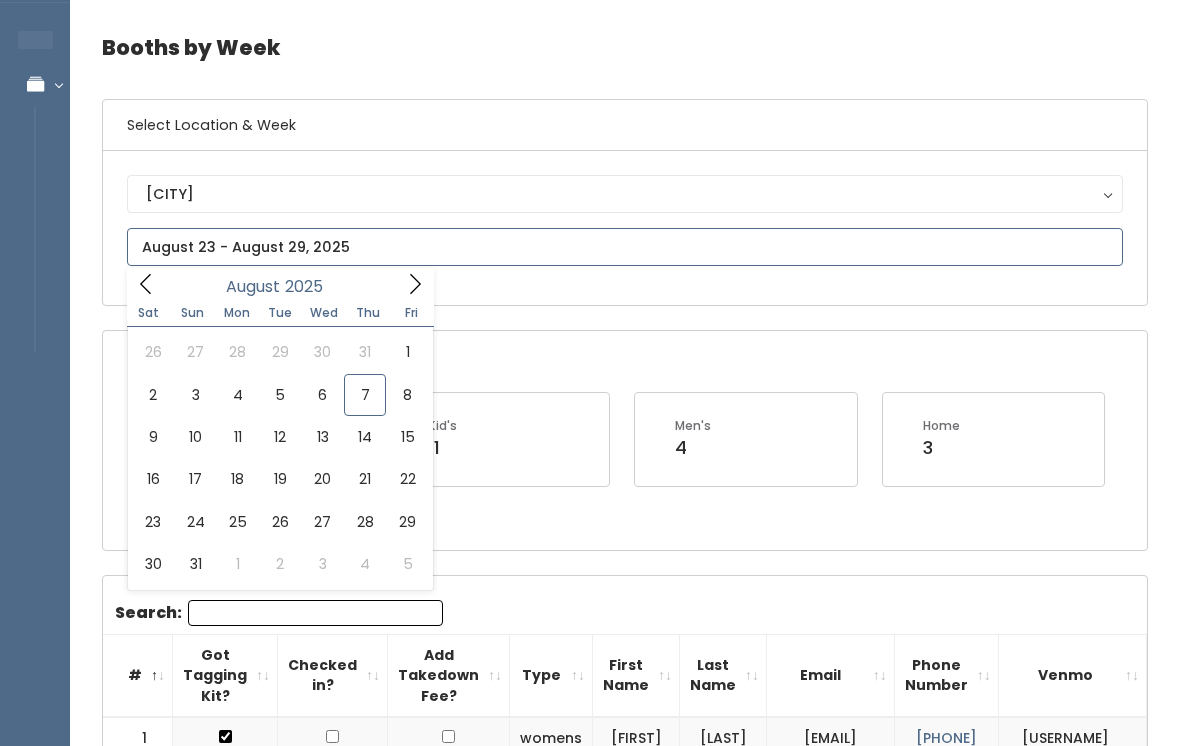 type on "August 9 to August 15" 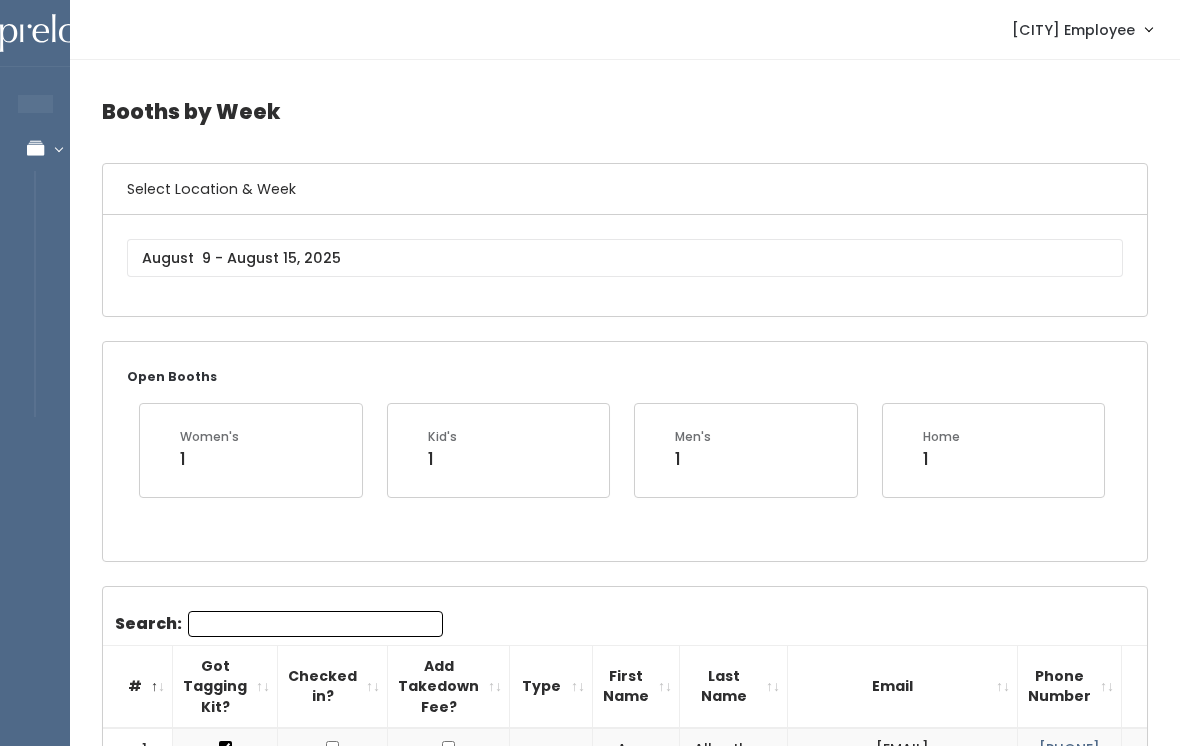 scroll, scrollTop: 0, scrollLeft: 0, axis: both 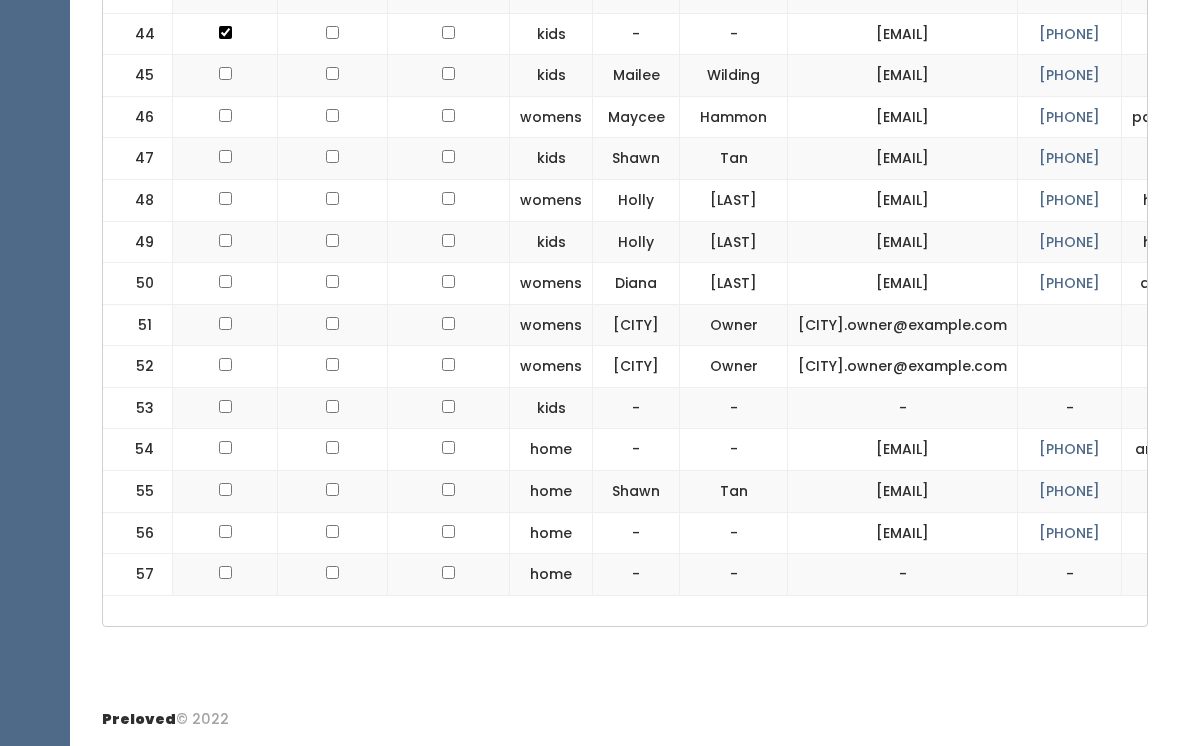 click at bounding box center [225, 284] 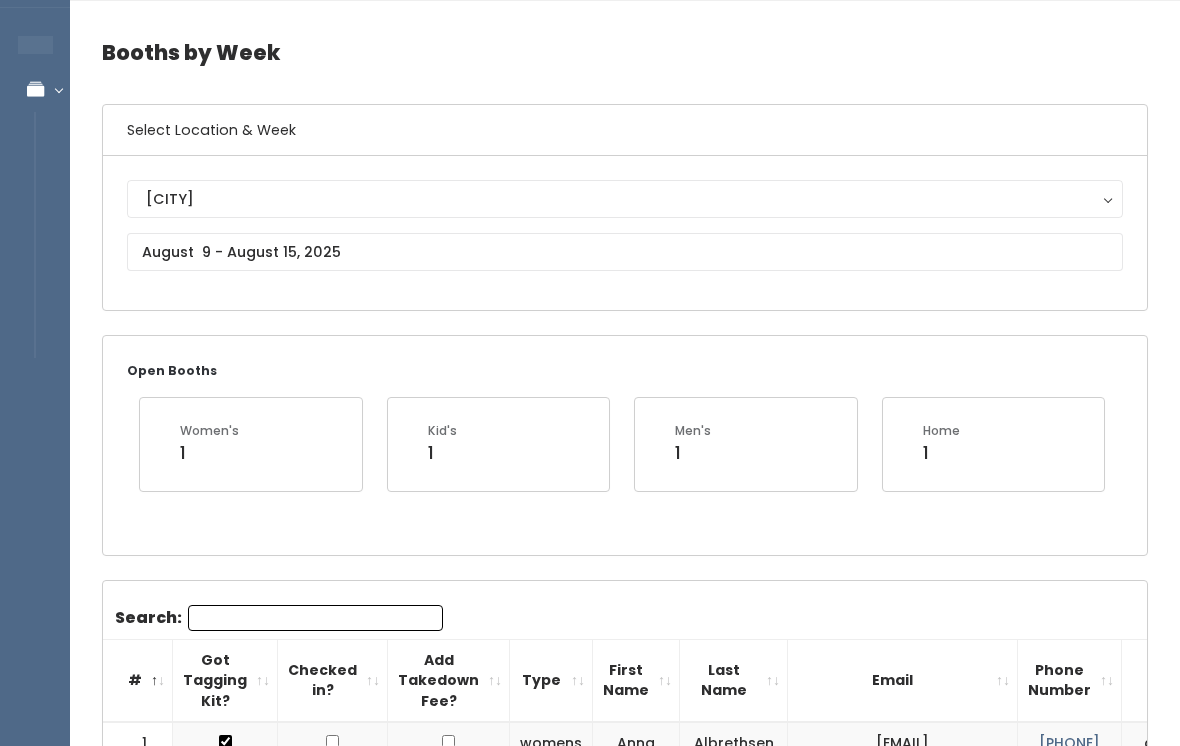 scroll, scrollTop: 0, scrollLeft: 0, axis: both 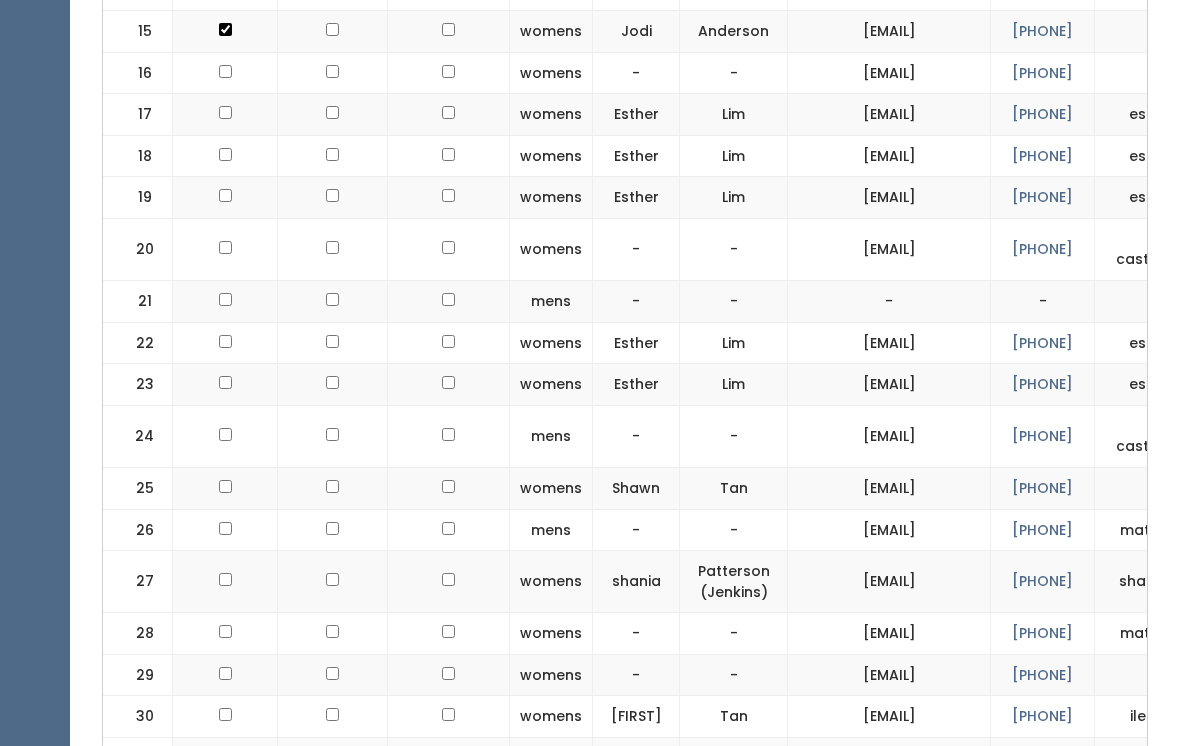 click at bounding box center (225, -532) 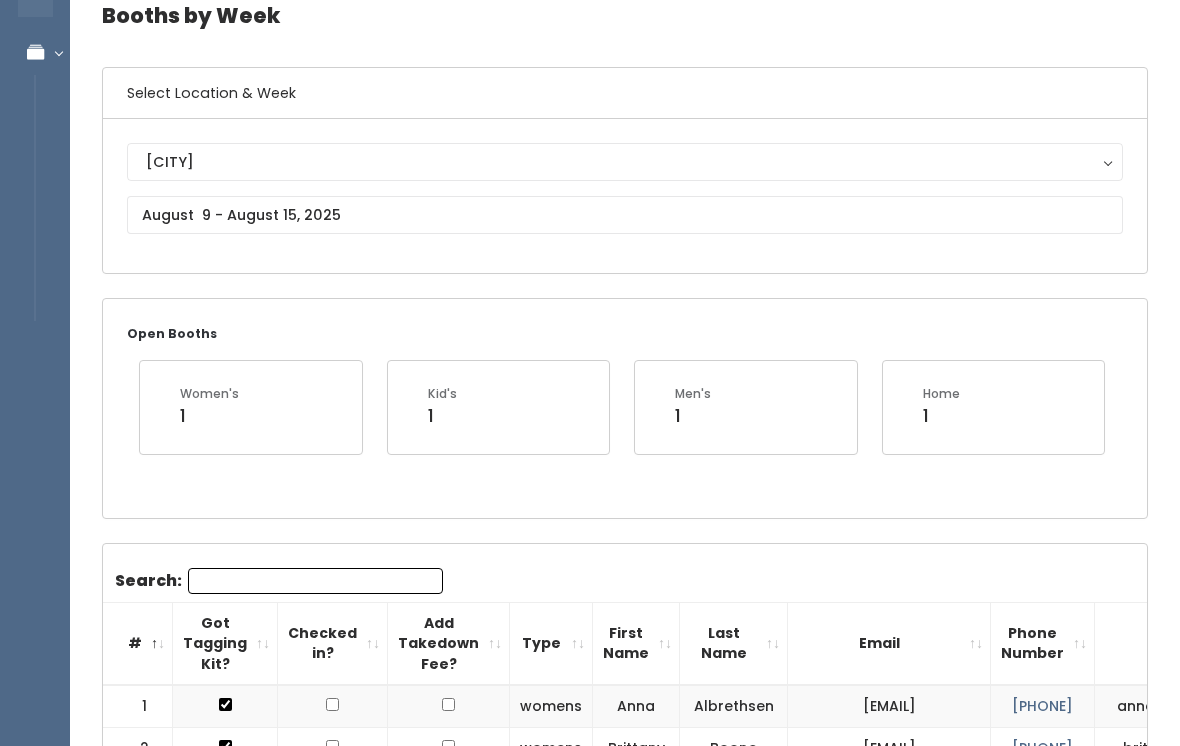 scroll, scrollTop: 0, scrollLeft: 0, axis: both 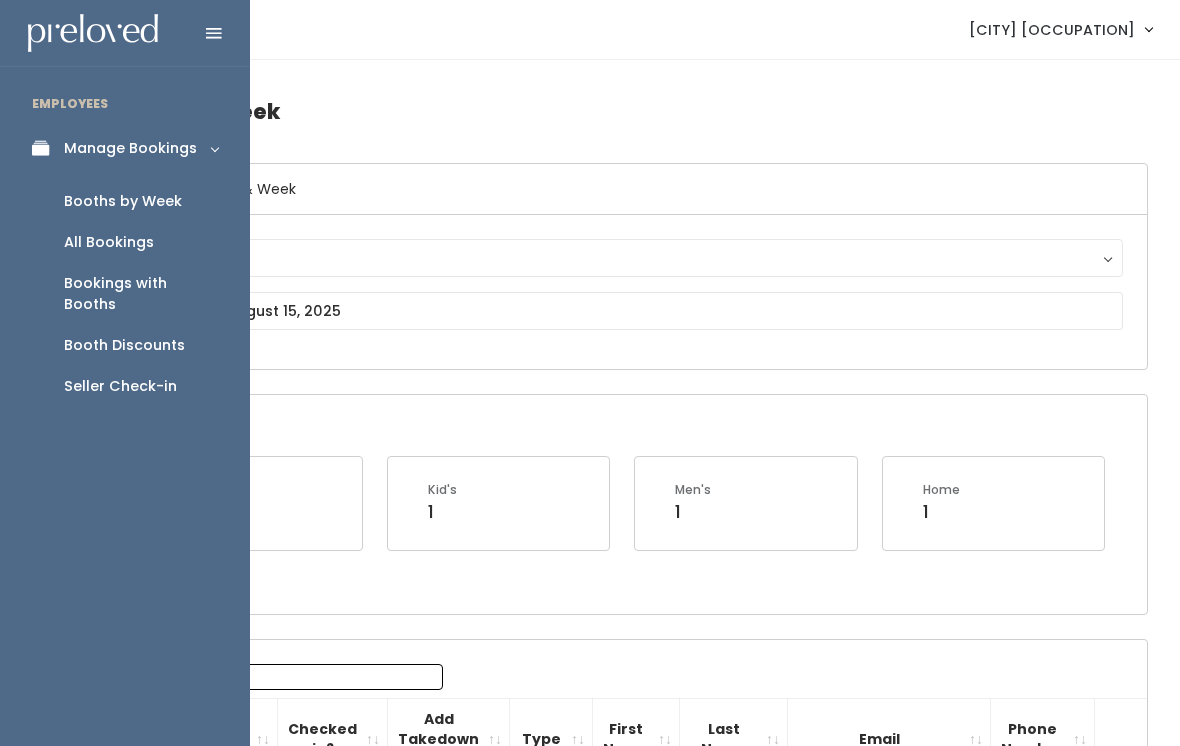 click on "Booth Discounts" at bounding box center [124, 345] 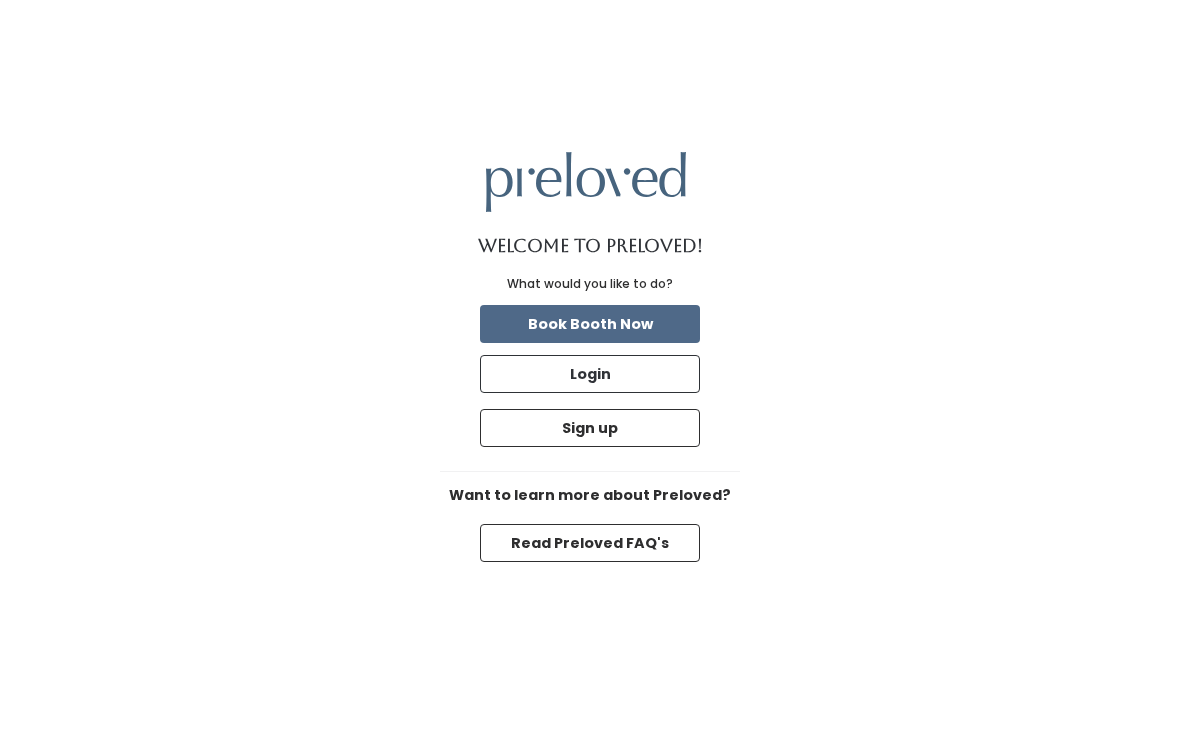 scroll, scrollTop: 0, scrollLeft: 0, axis: both 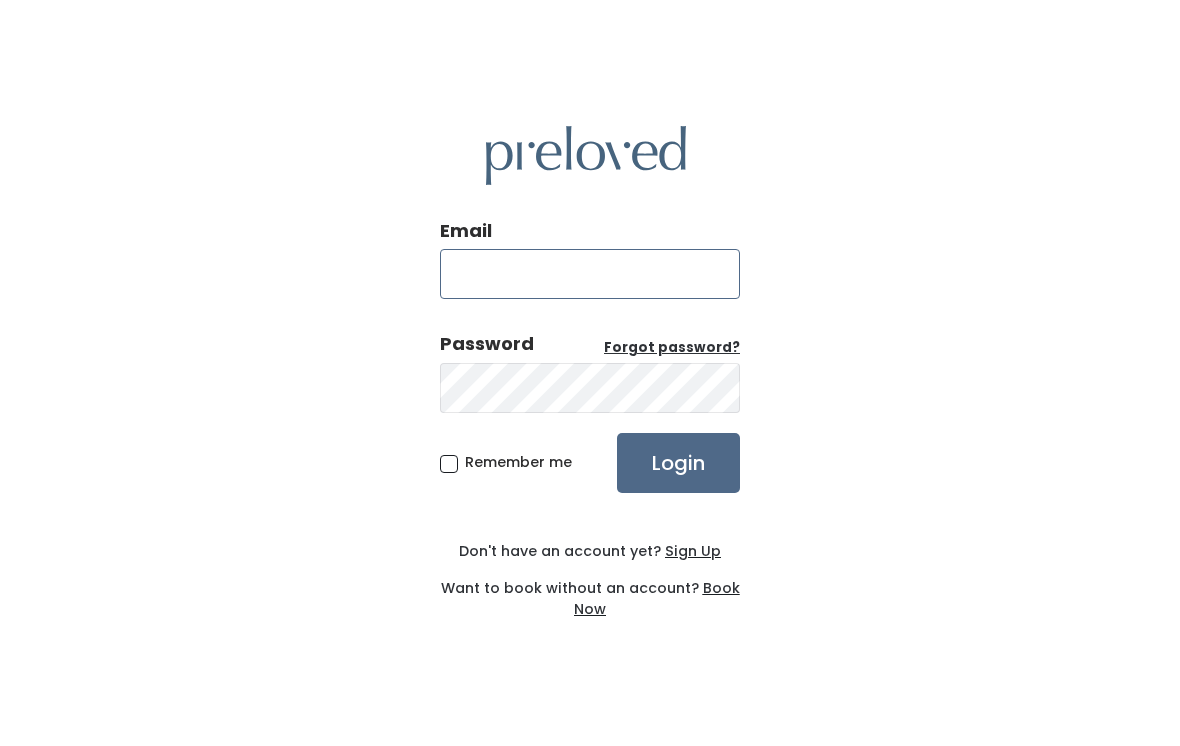 type on "[USERNAME]@example.com" 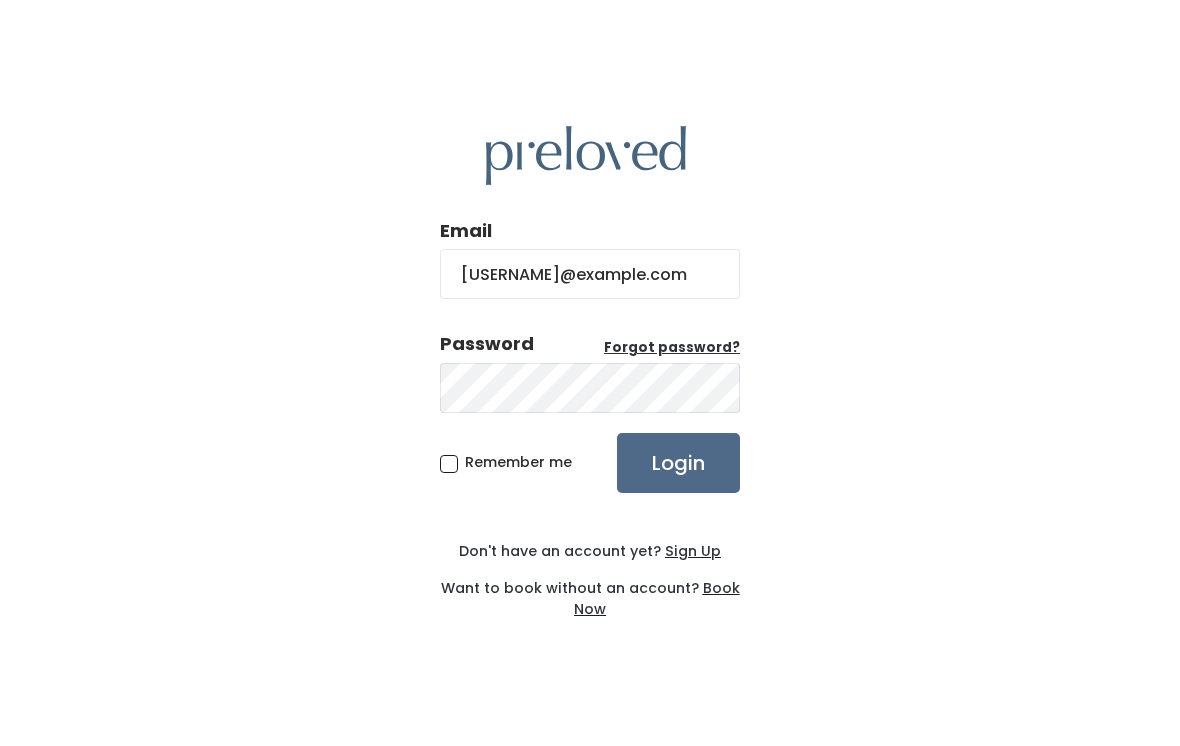 click on "Login" at bounding box center (678, 463) 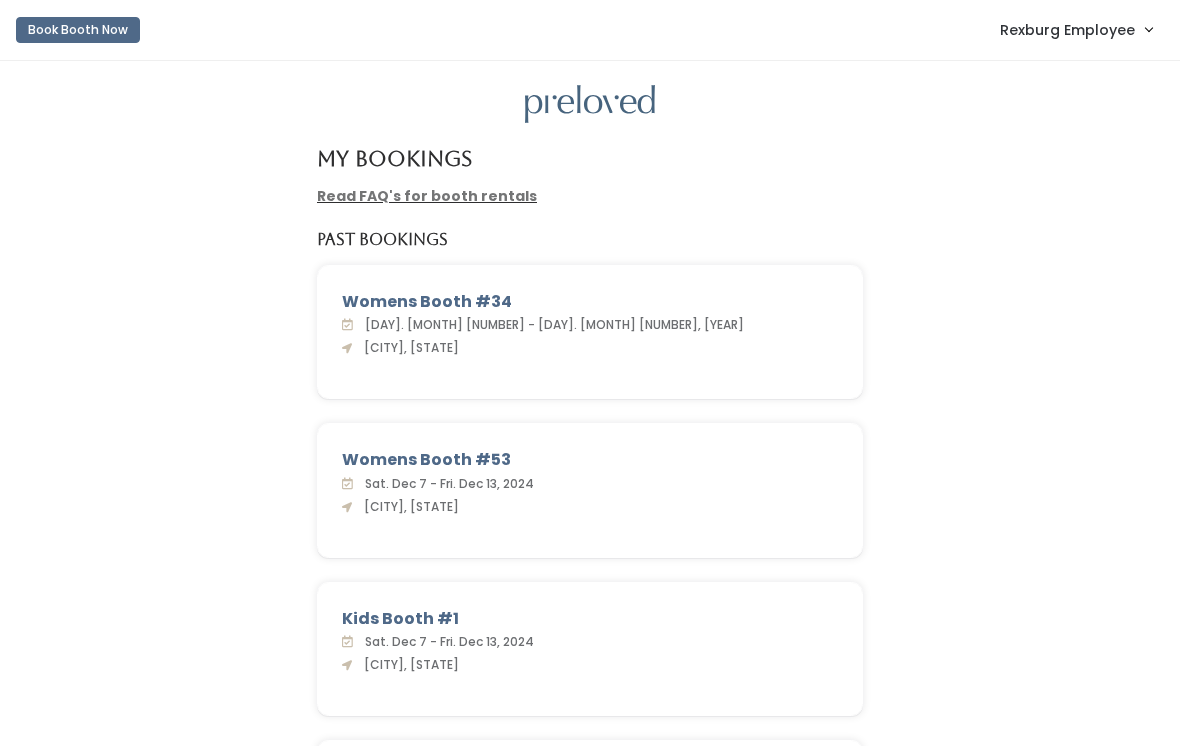 scroll, scrollTop: 0, scrollLeft: 0, axis: both 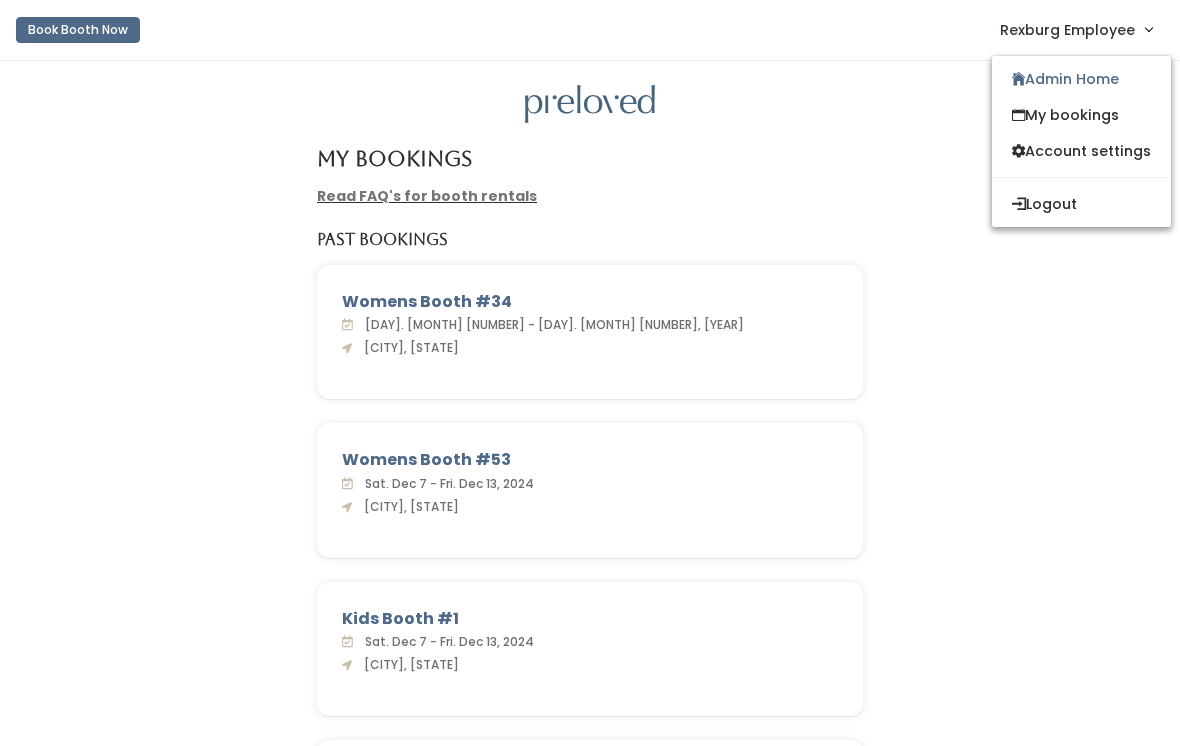 click on "Admin Home" at bounding box center [1081, 79] 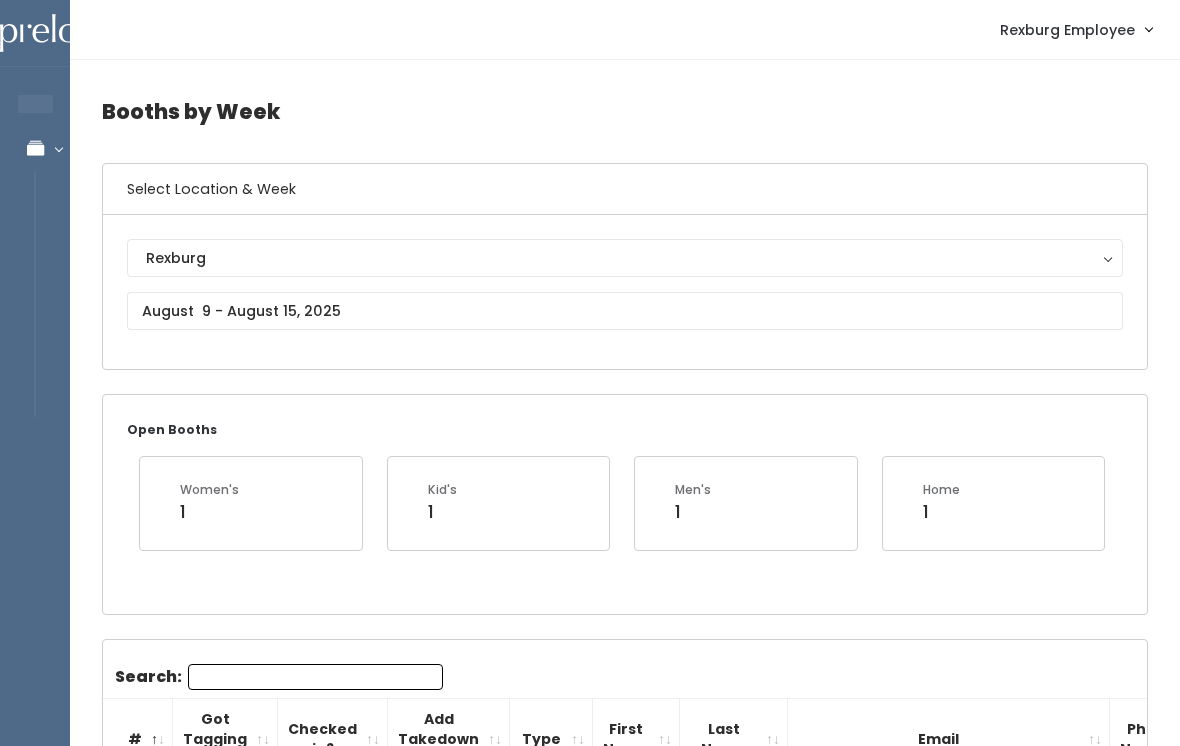scroll, scrollTop: 0, scrollLeft: 0, axis: both 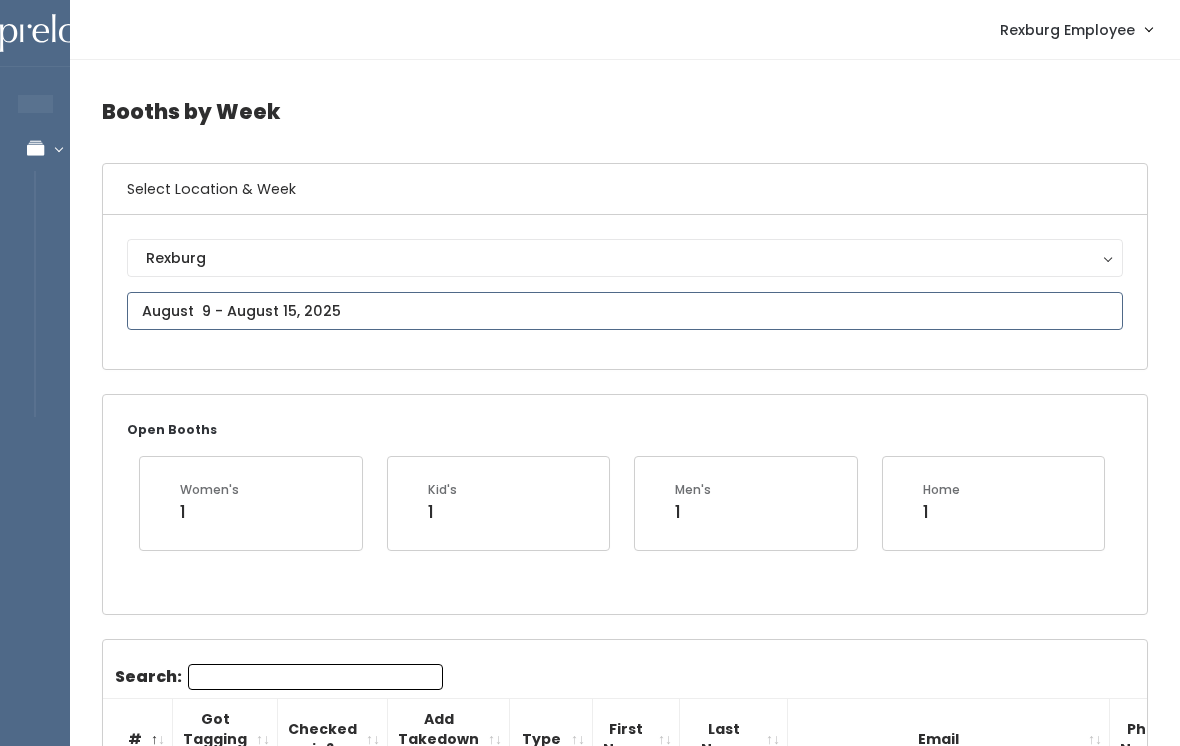 click at bounding box center (625, 311) 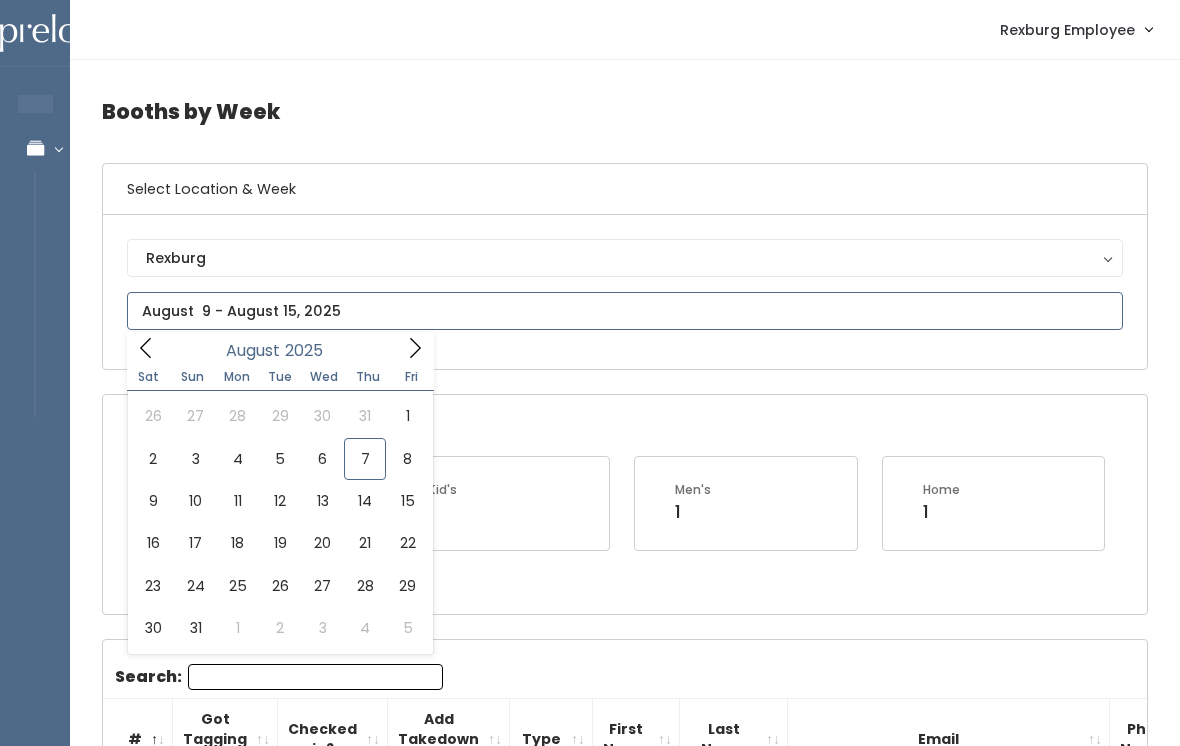 type on "August 2 to August 8" 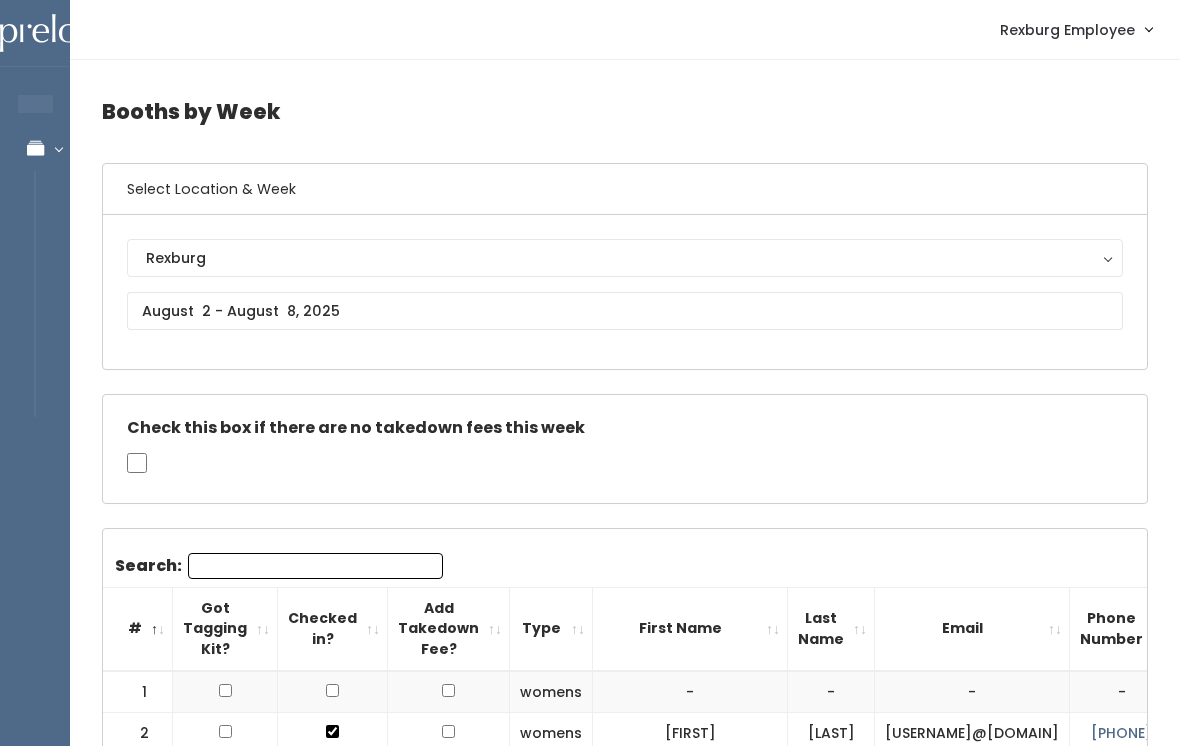 scroll, scrollTop: 0, scrollLeft: 0, axis: both 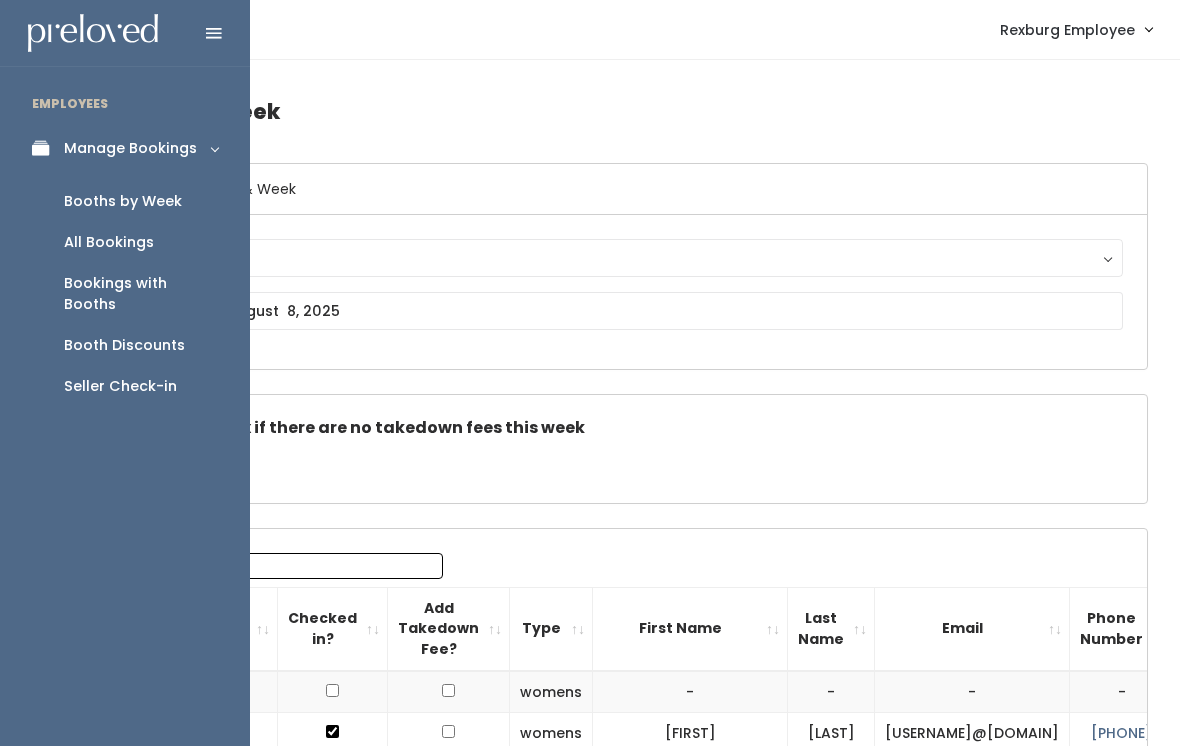 click on "Booth Discounts" at bounding box center (124, 345) 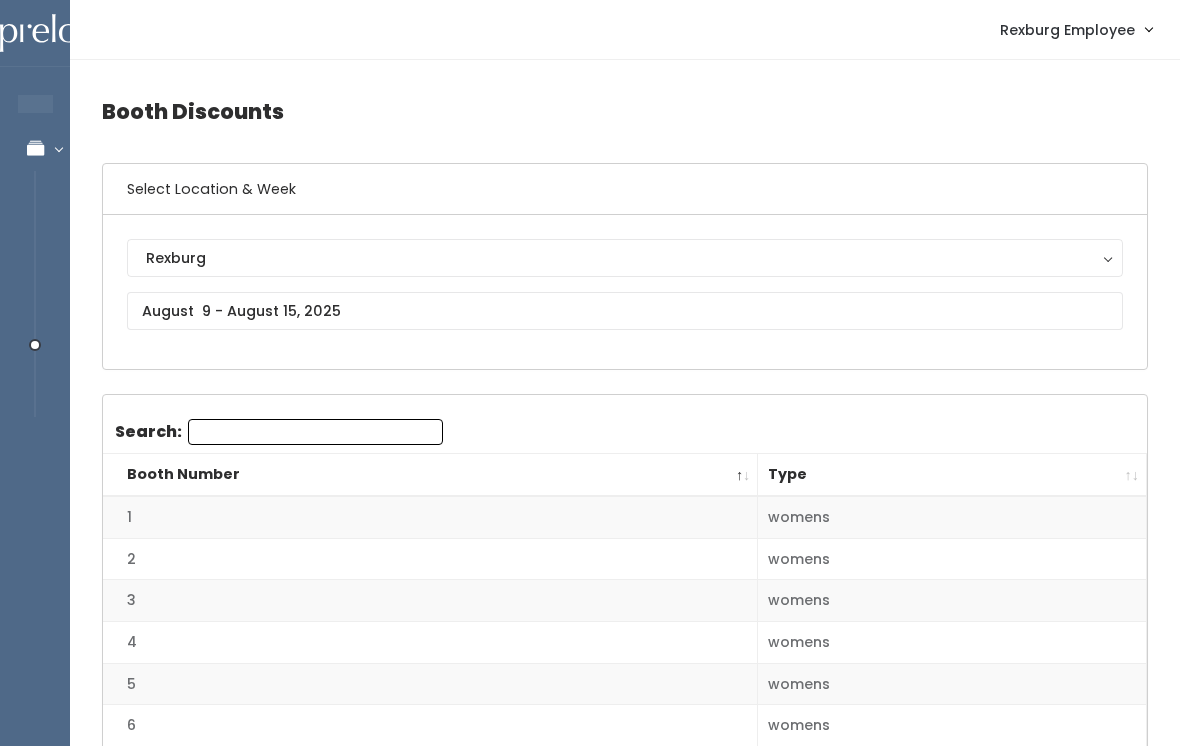 scroll, scrollTop: 0, scrollLeft: 0, axis: both 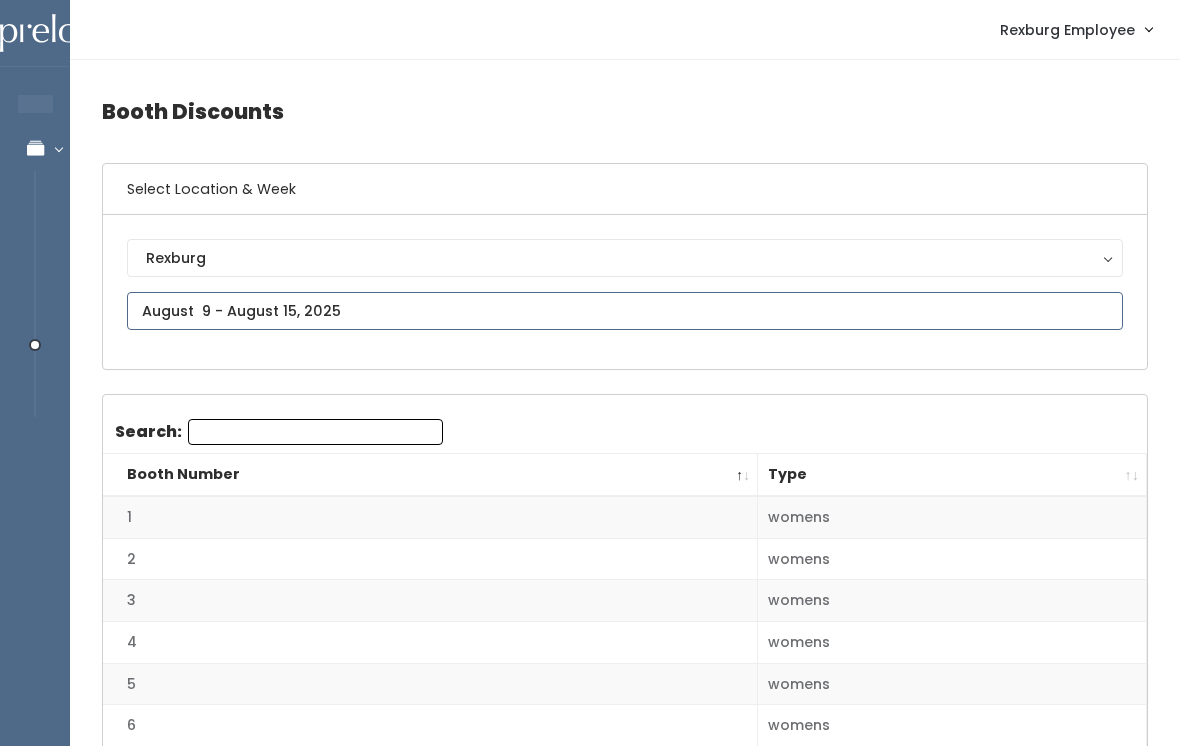 click on "EMPLOYEES
Manage Bookings
Booths by Week
All Bookings
Bookings with Booths
Booth Discounts
Seller Check-in
Rexburg Employee
Admin Home
My bookings
Logout" at bounding box center (590, 1508) 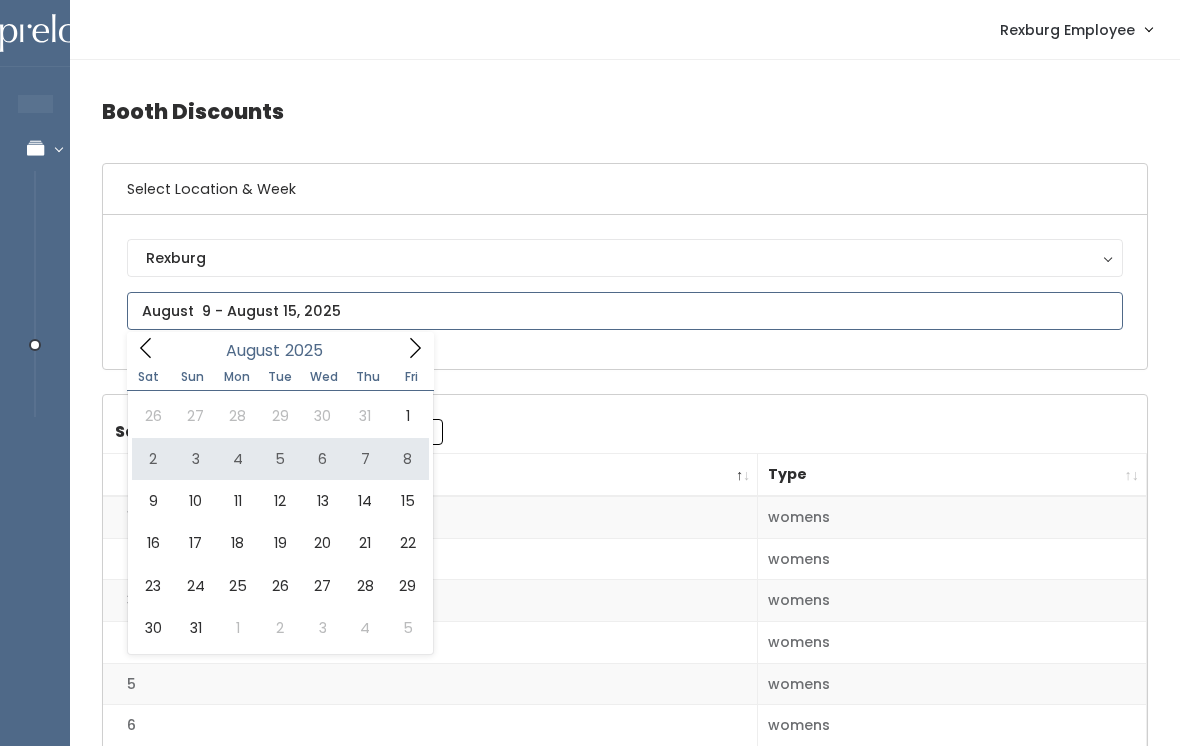 type on "August 2 to August 8" 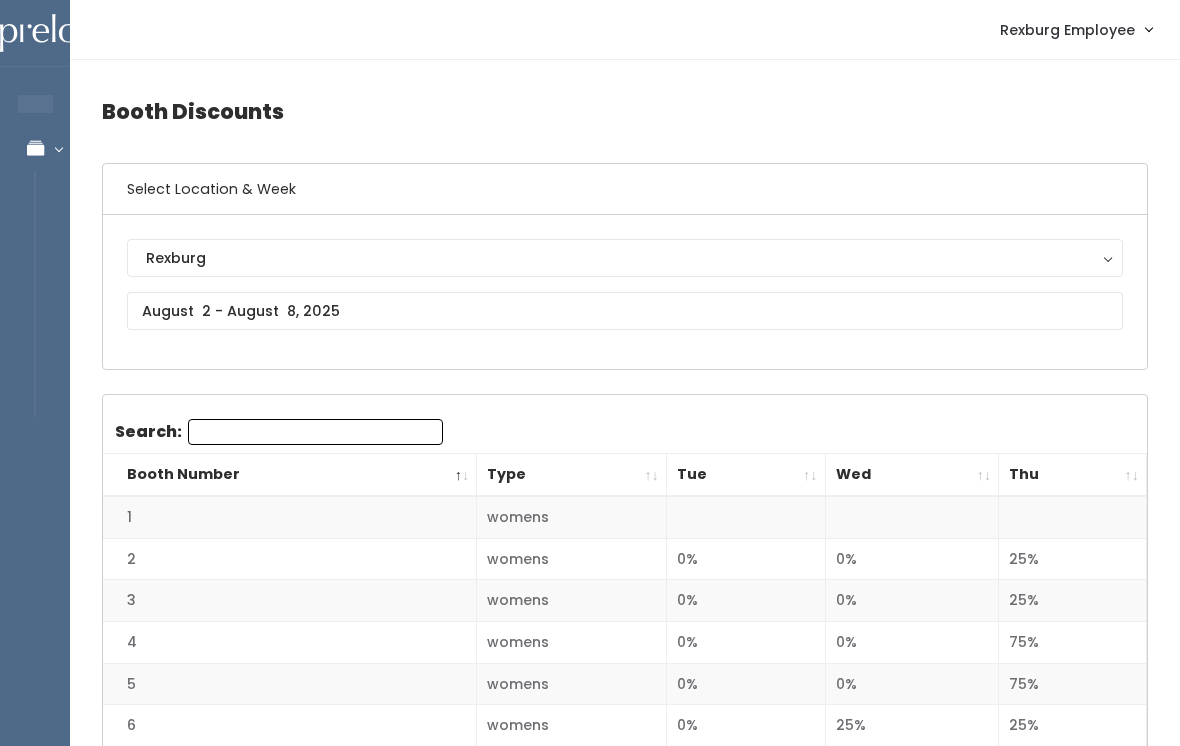 scroll, scrollTop: 0, scrollLeft: 0, axis: both 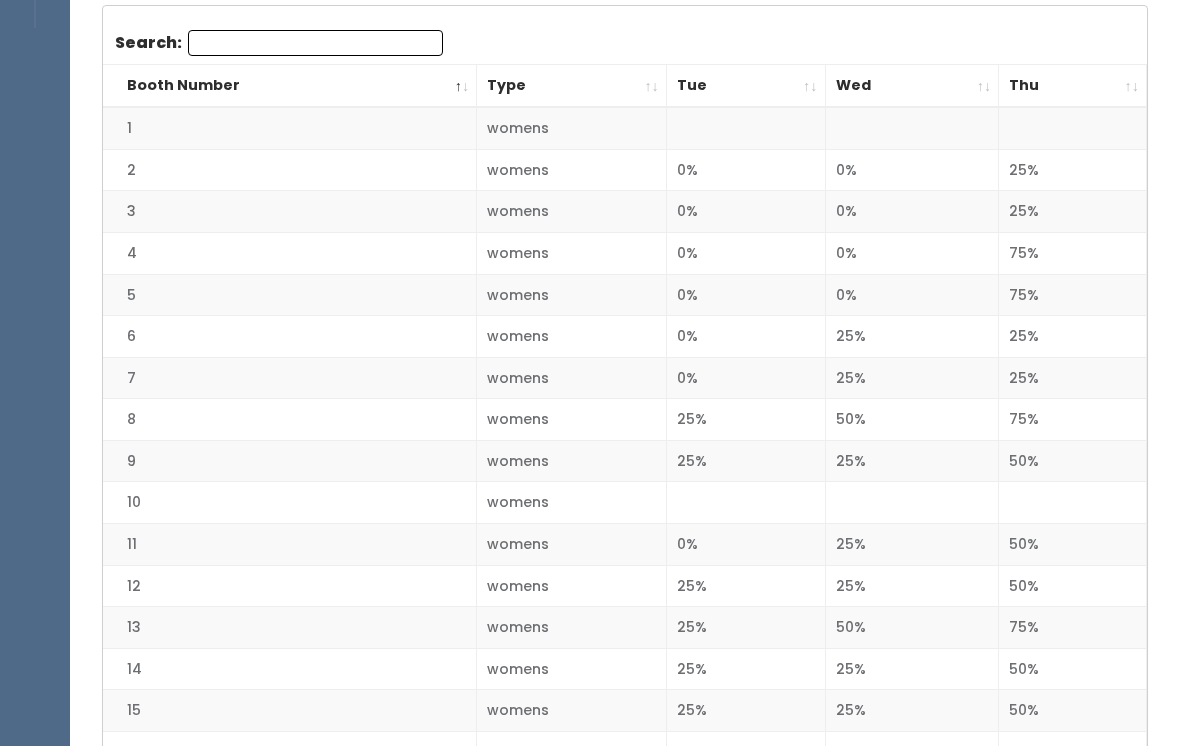 click on "Thu" at bounding box center (1073, 86) 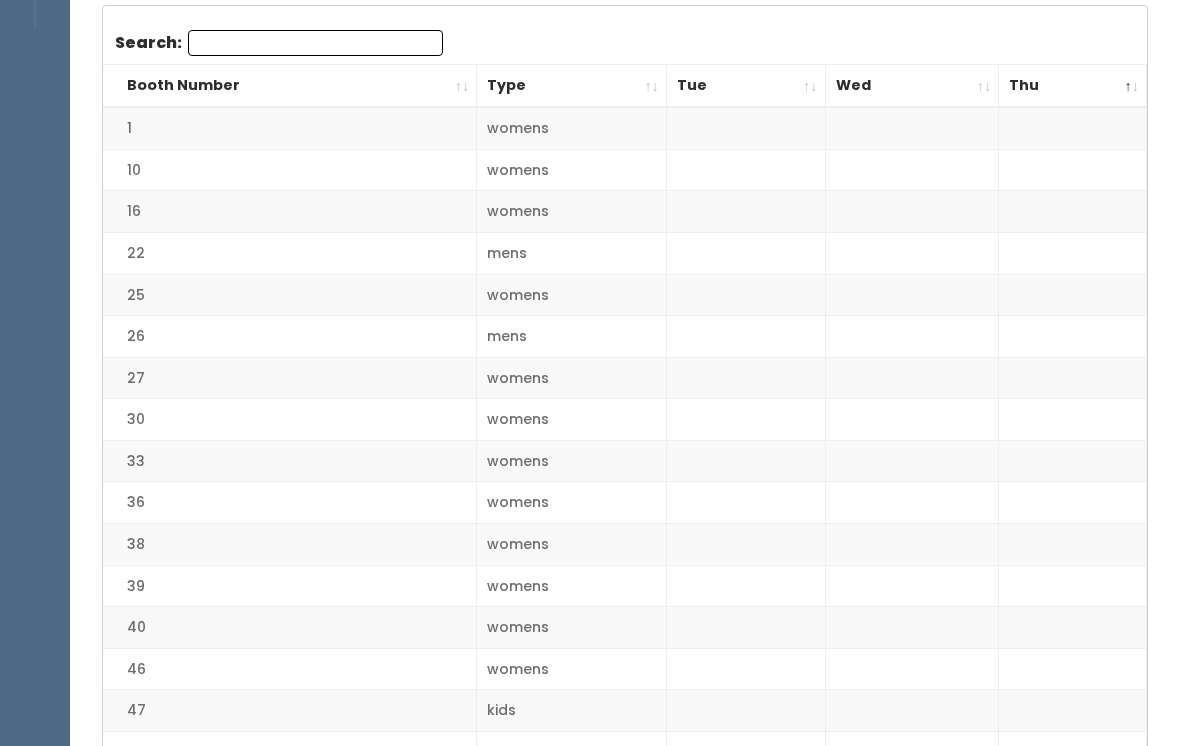 click on "Thu" at bounding box center [1073, 86] 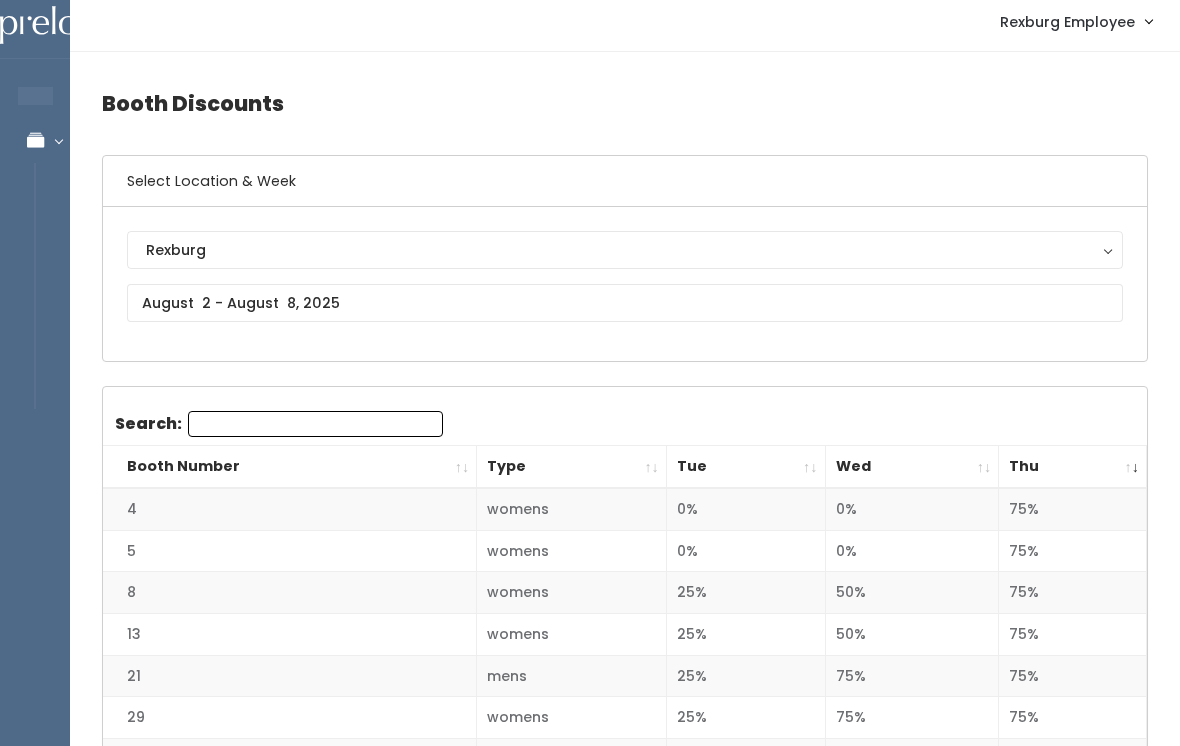 scroll, scrollTop: 0, scrollLeft: 0, axis: both 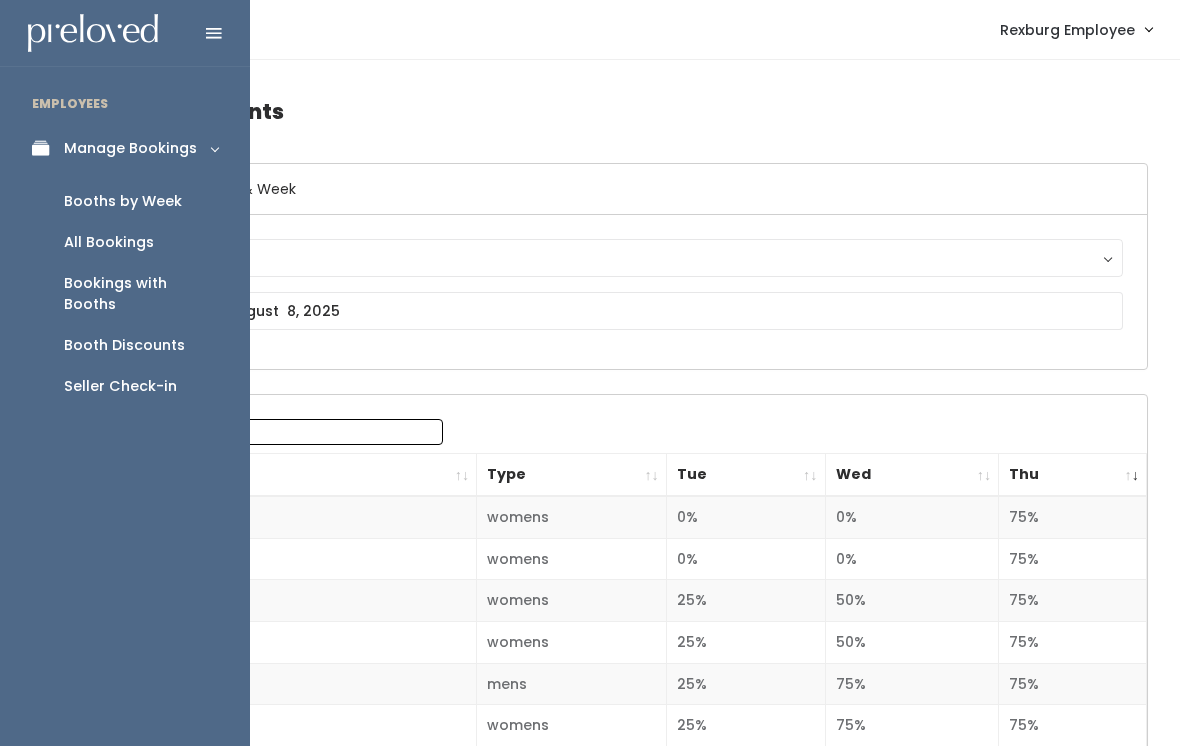 click at bounding box center (46, 148) 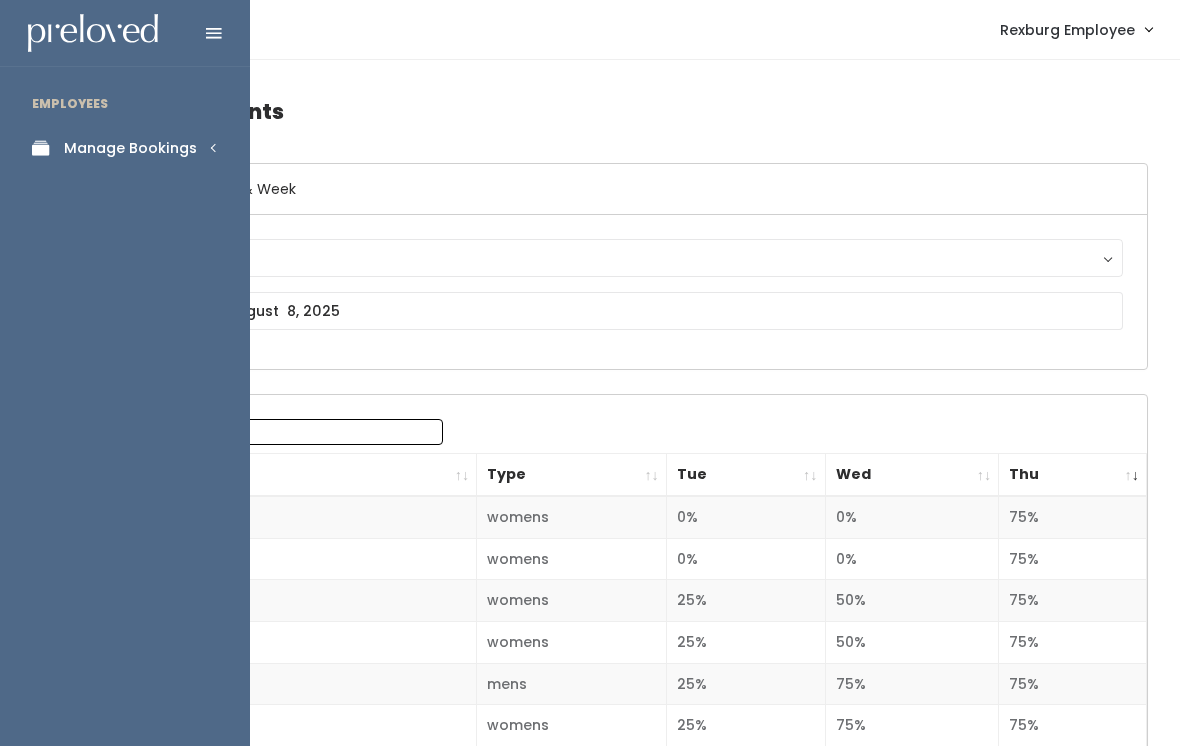 click on "Manage Bookings" at bounding box center [130, 148] 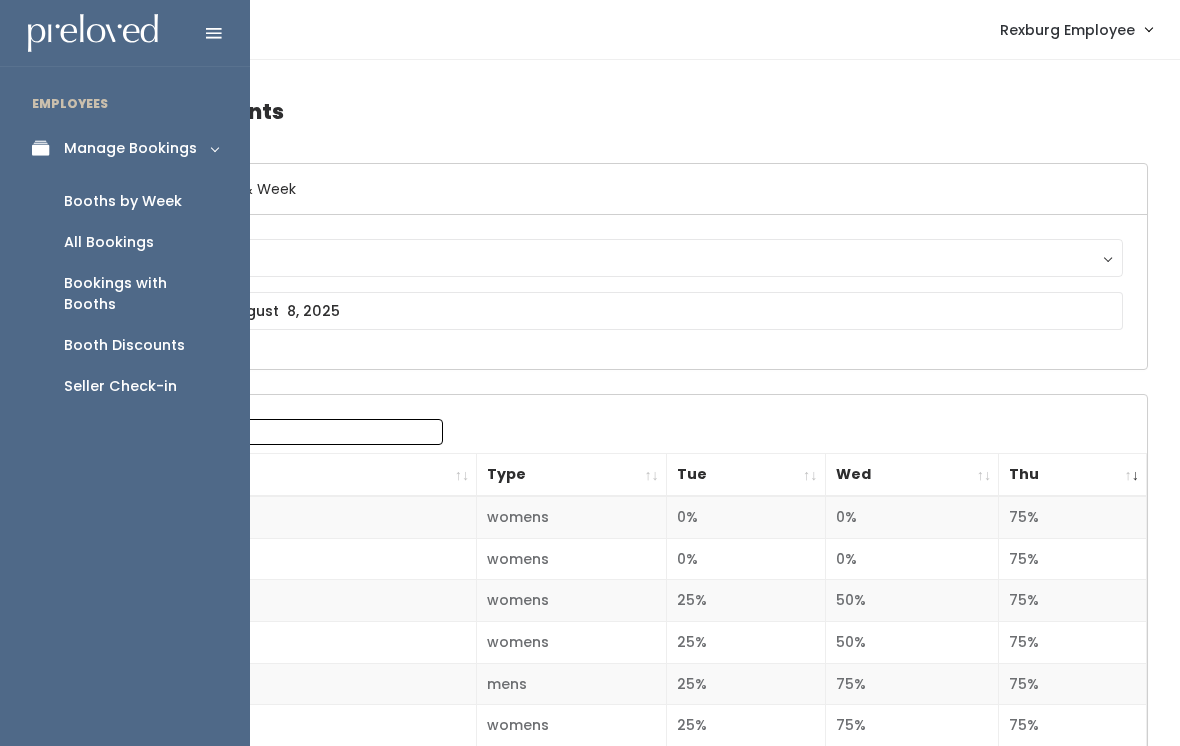 click on "Booths by Week" at bounding box center [123, 201] 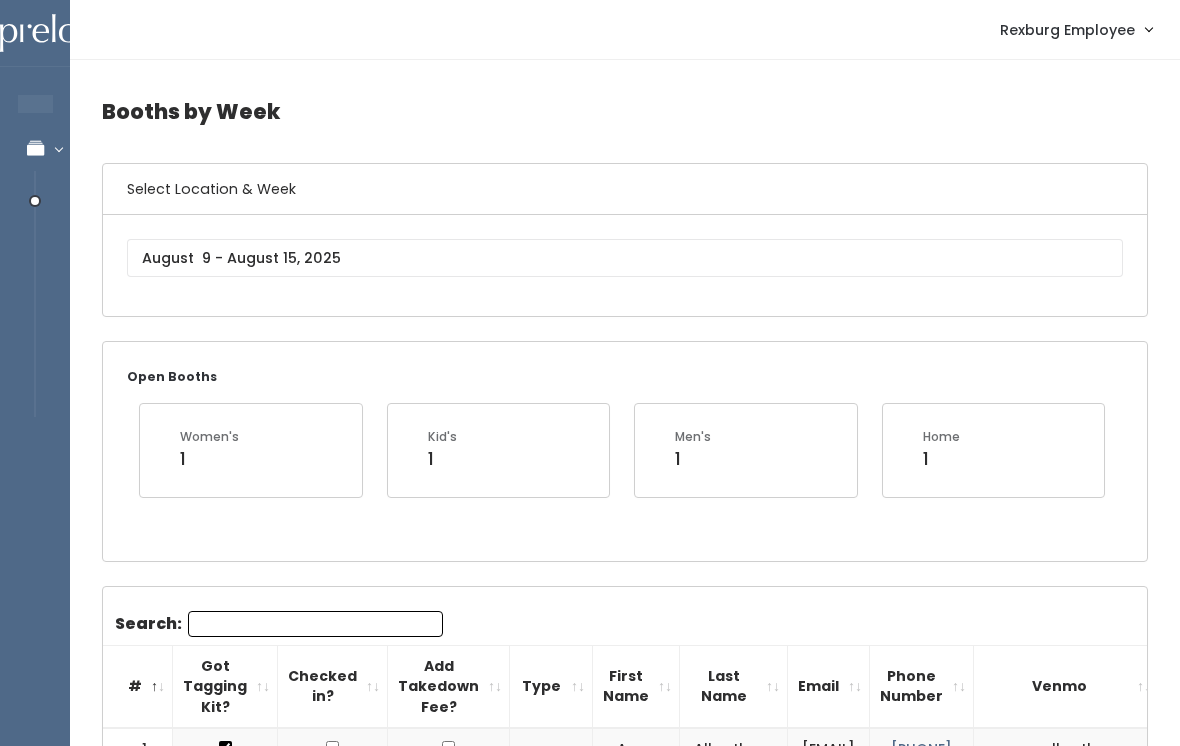scroll, scrollTop: 0, scrollLeft: 0, axis: both 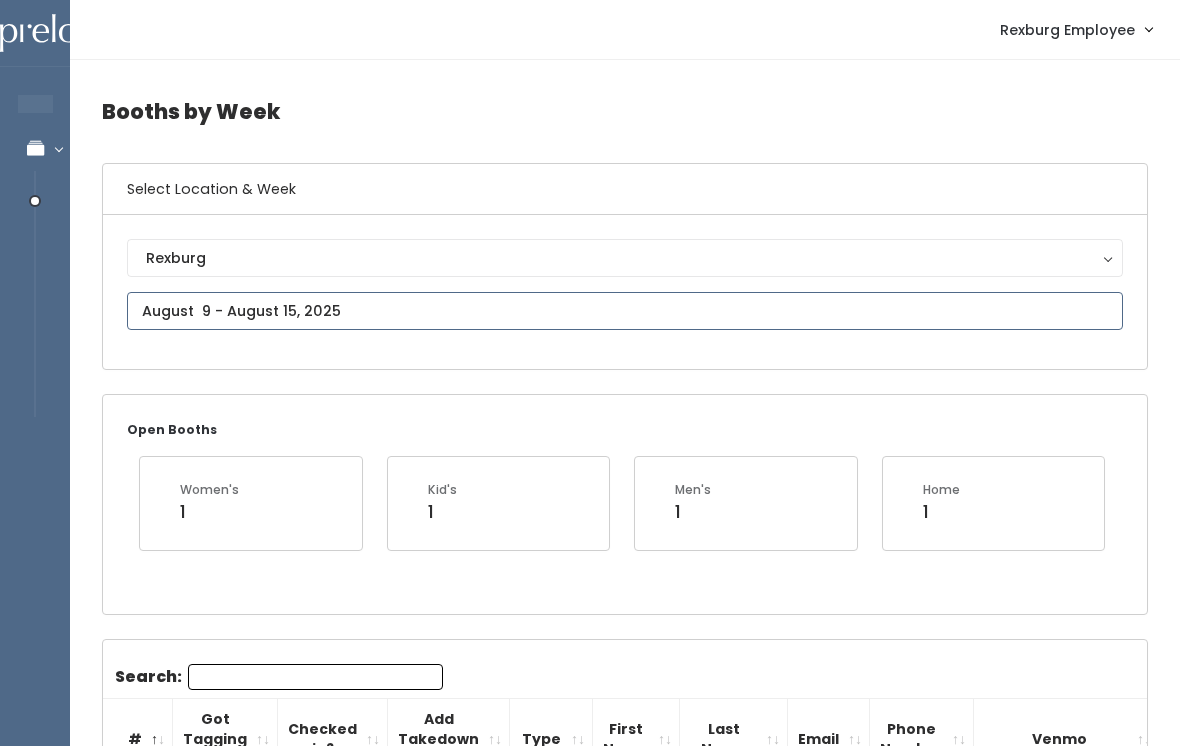 click at bounding box center (625, 311) 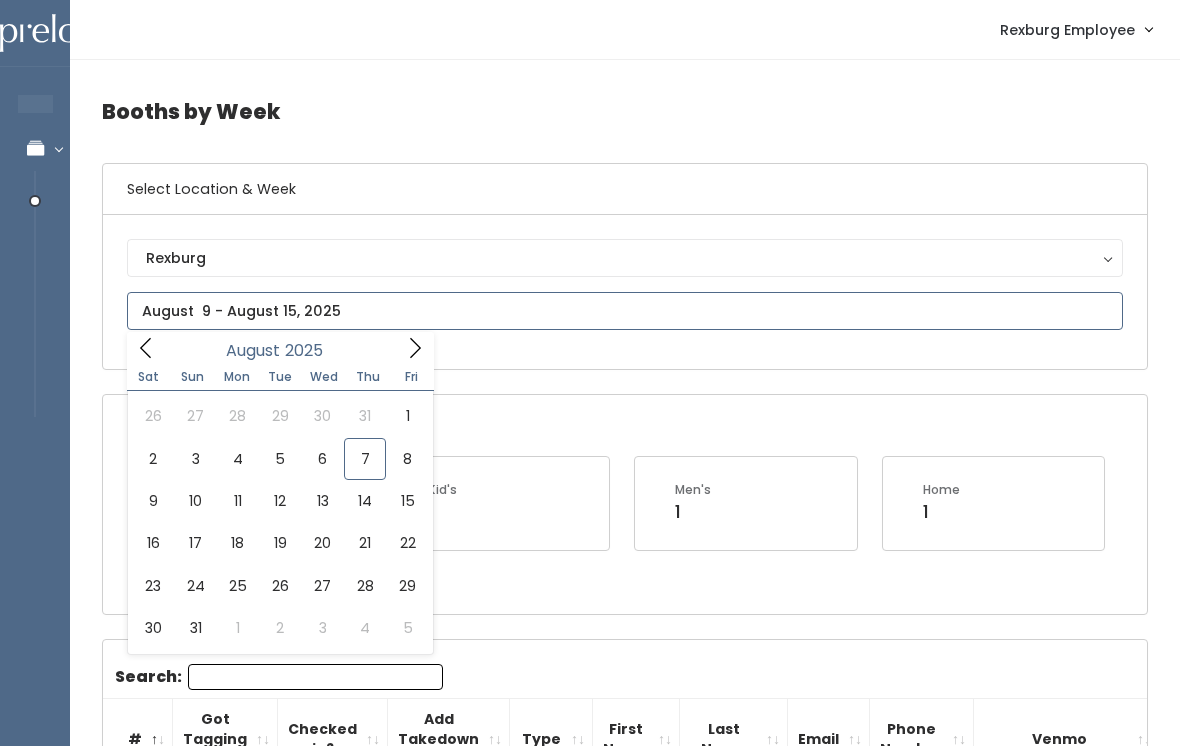 type on "August 2 to August 8" 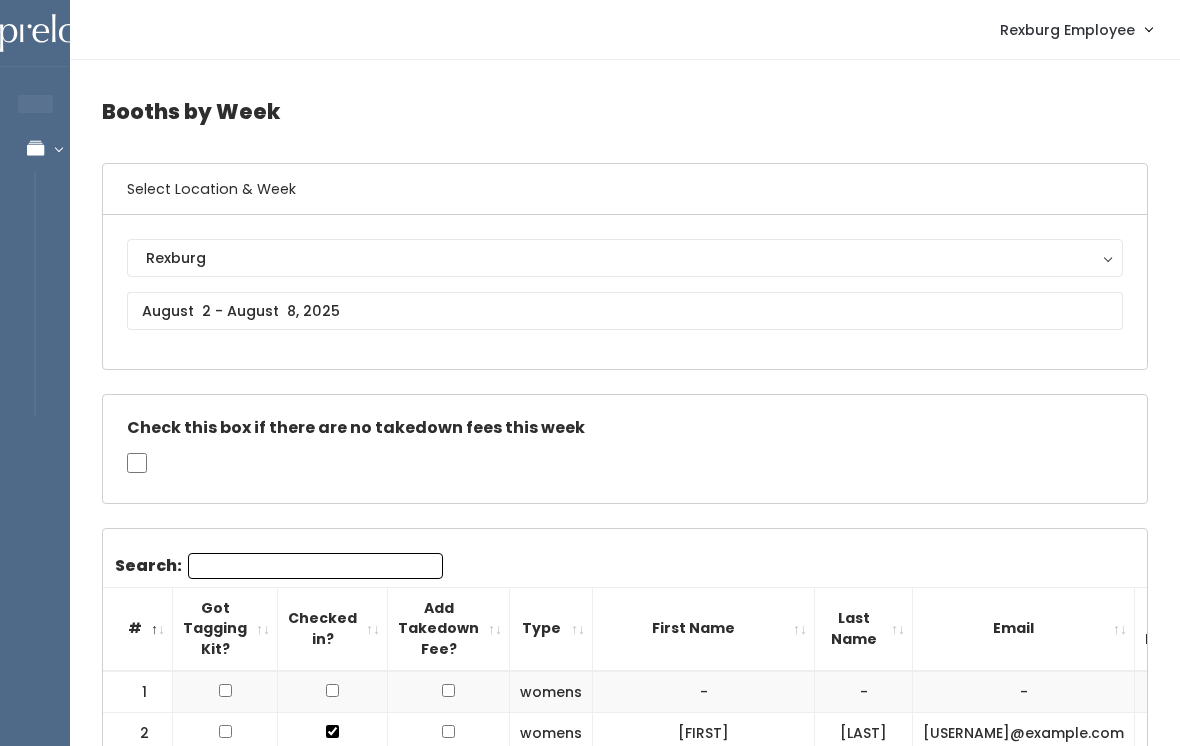 scroll, scrollTop: 0, scrollLeft: 0, axis: both 